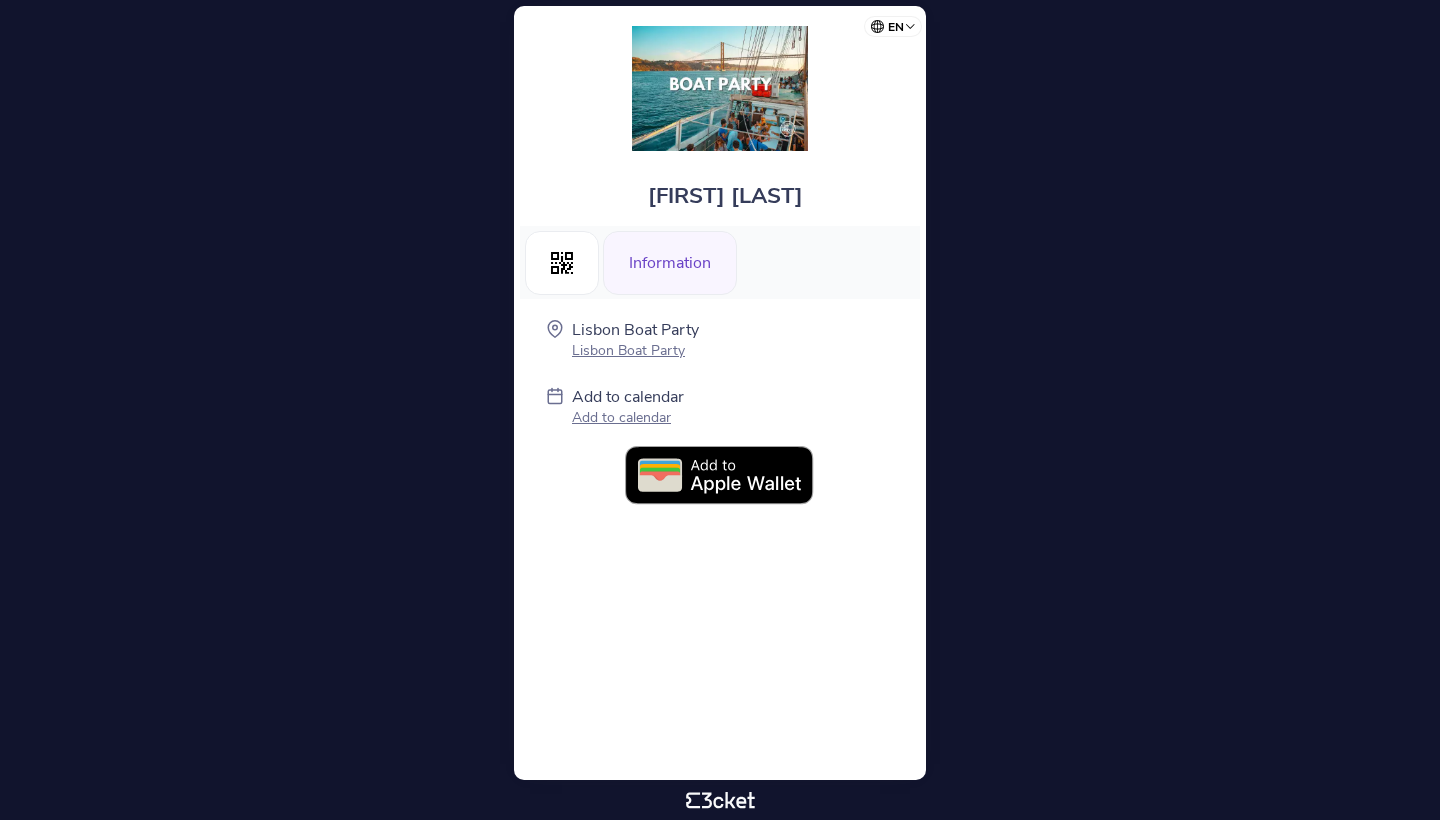 scroll, scrollTop: 0, scrollLeft: 0, axis: both 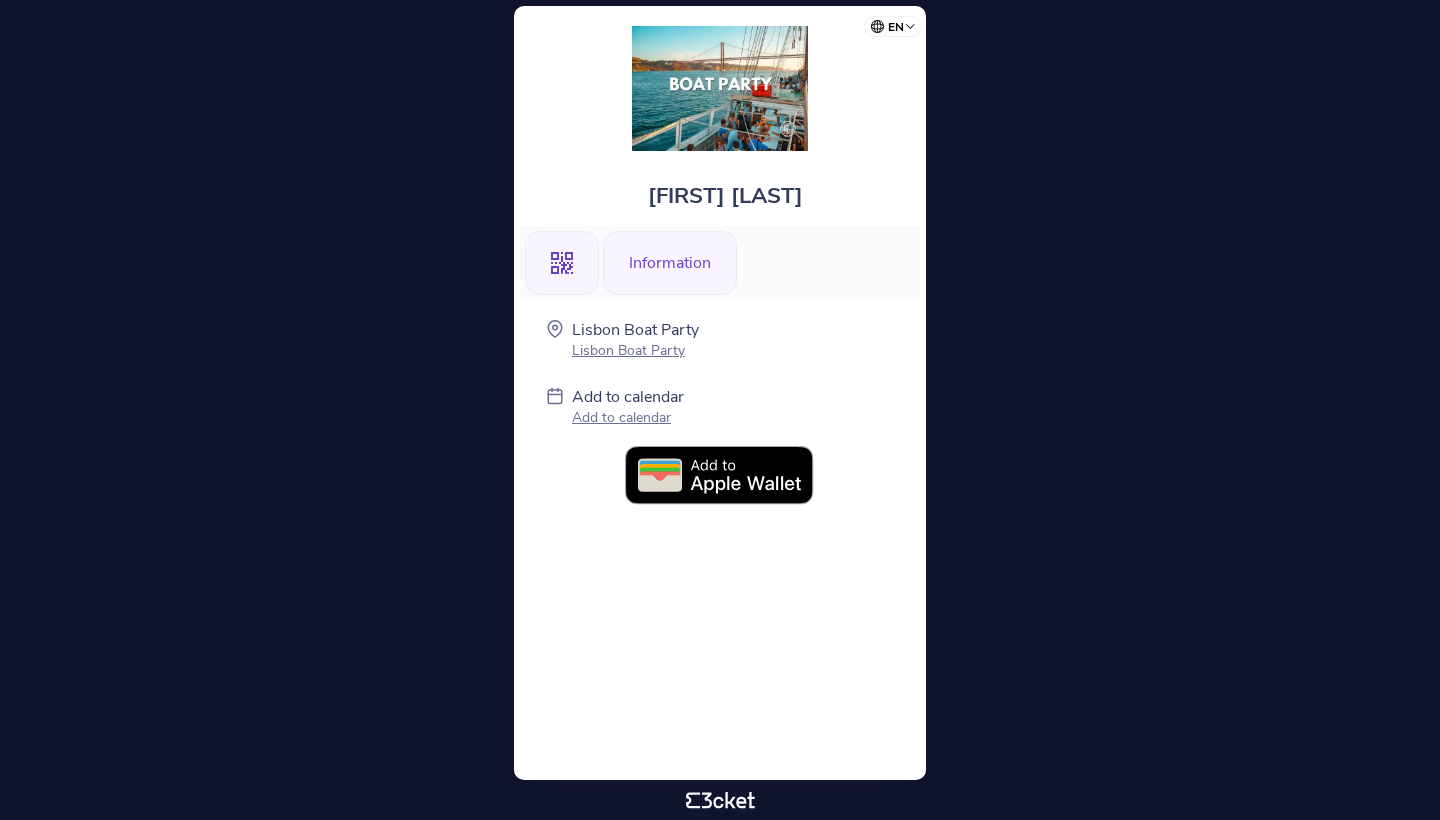 click 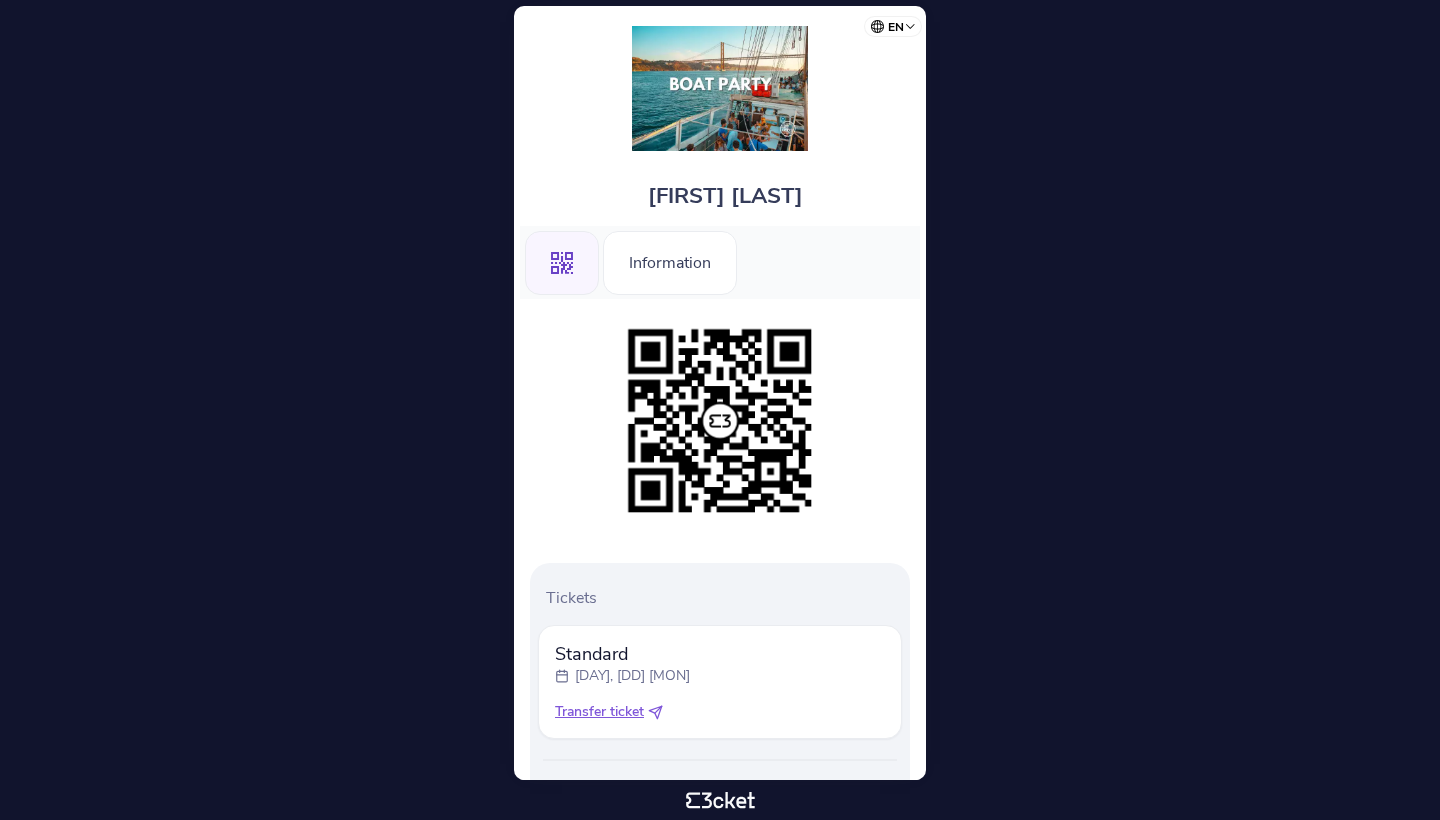 scroll, scrollTop: 0, scrollLeft: 0, axis: both 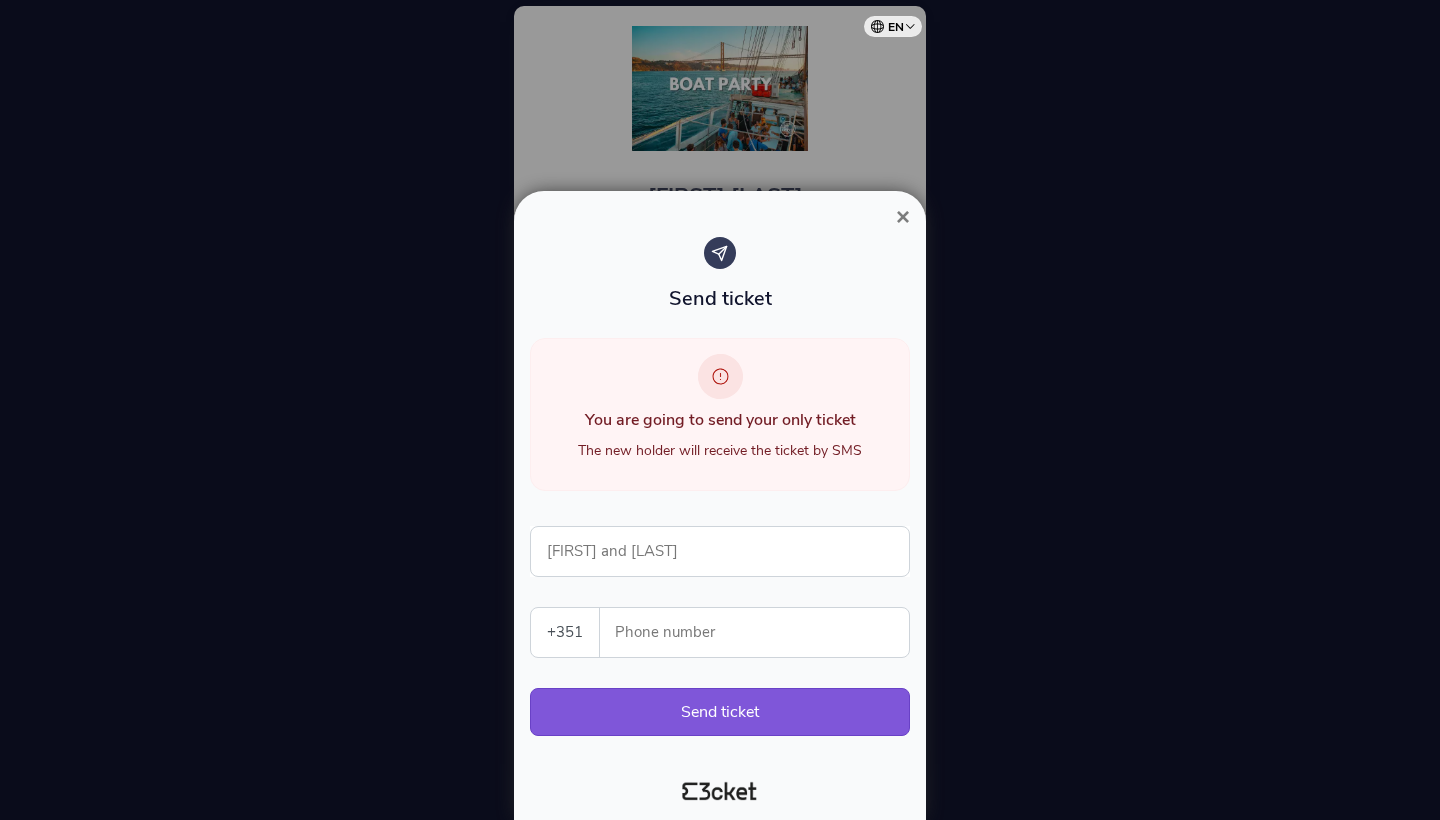 click on "×" at bounding box center (903, 216) 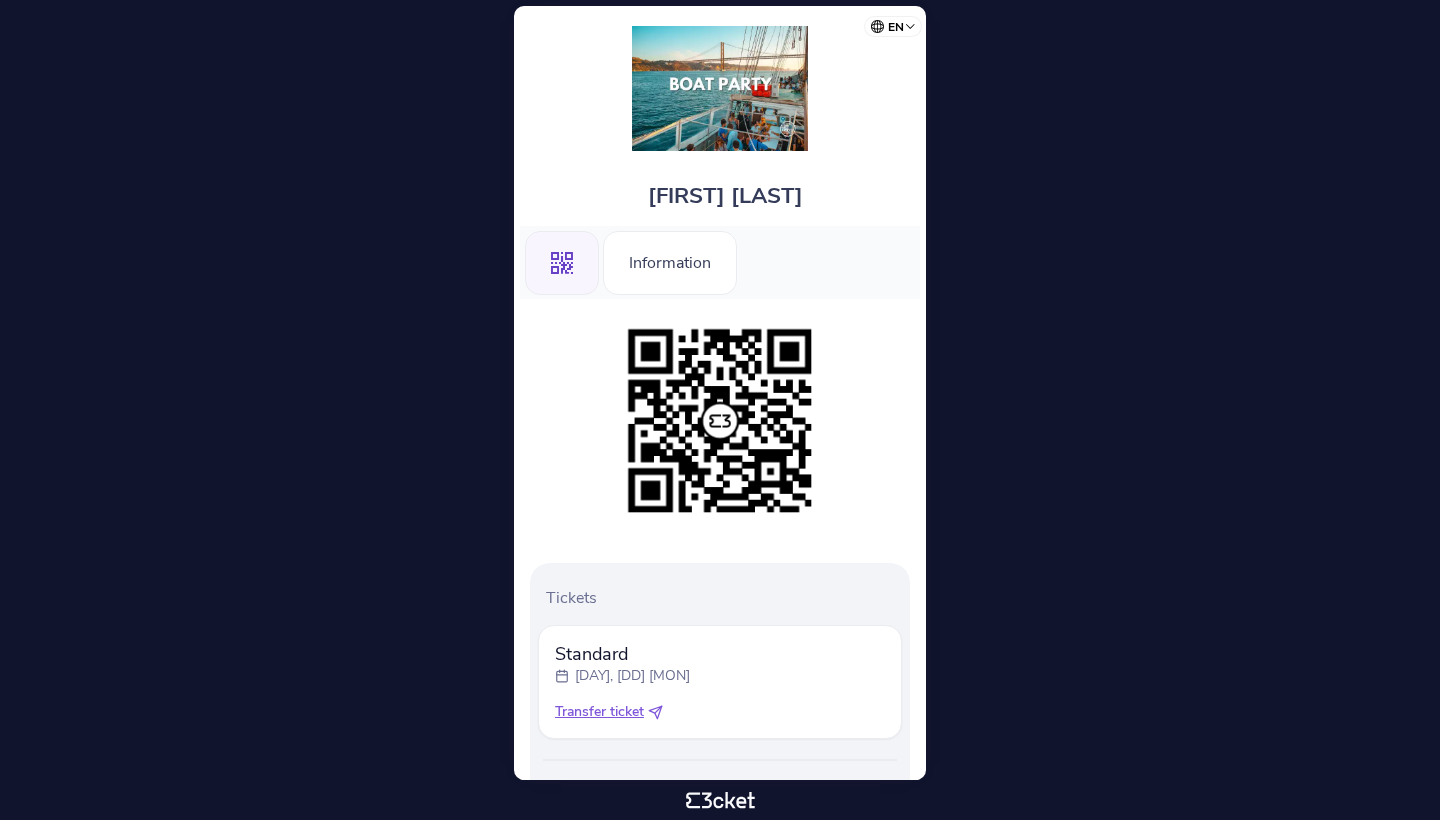 scroll, scrollTop: 0, scrollLeft: 0, axis: both 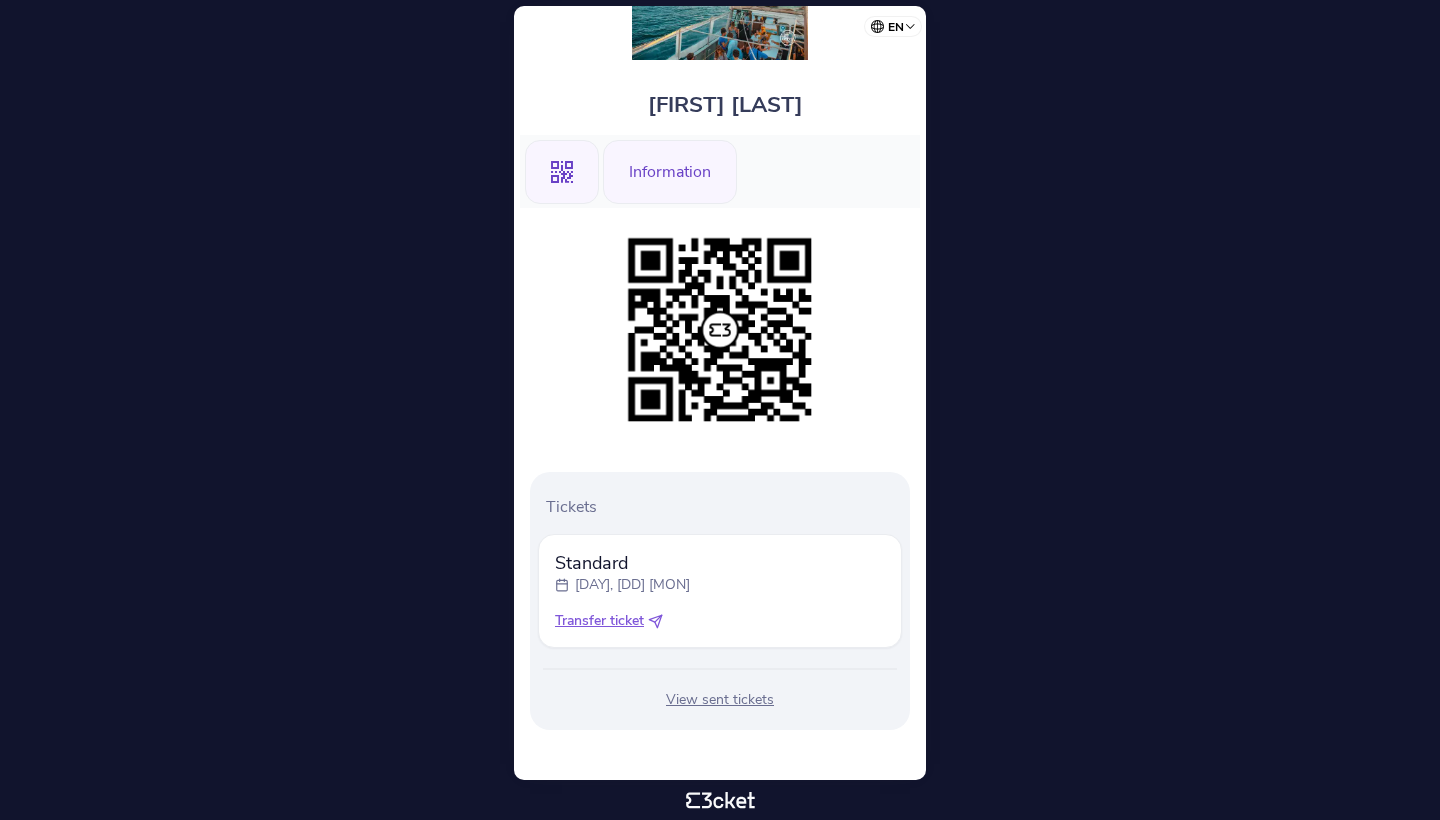click on "Information" at bounding box center (670, 172) 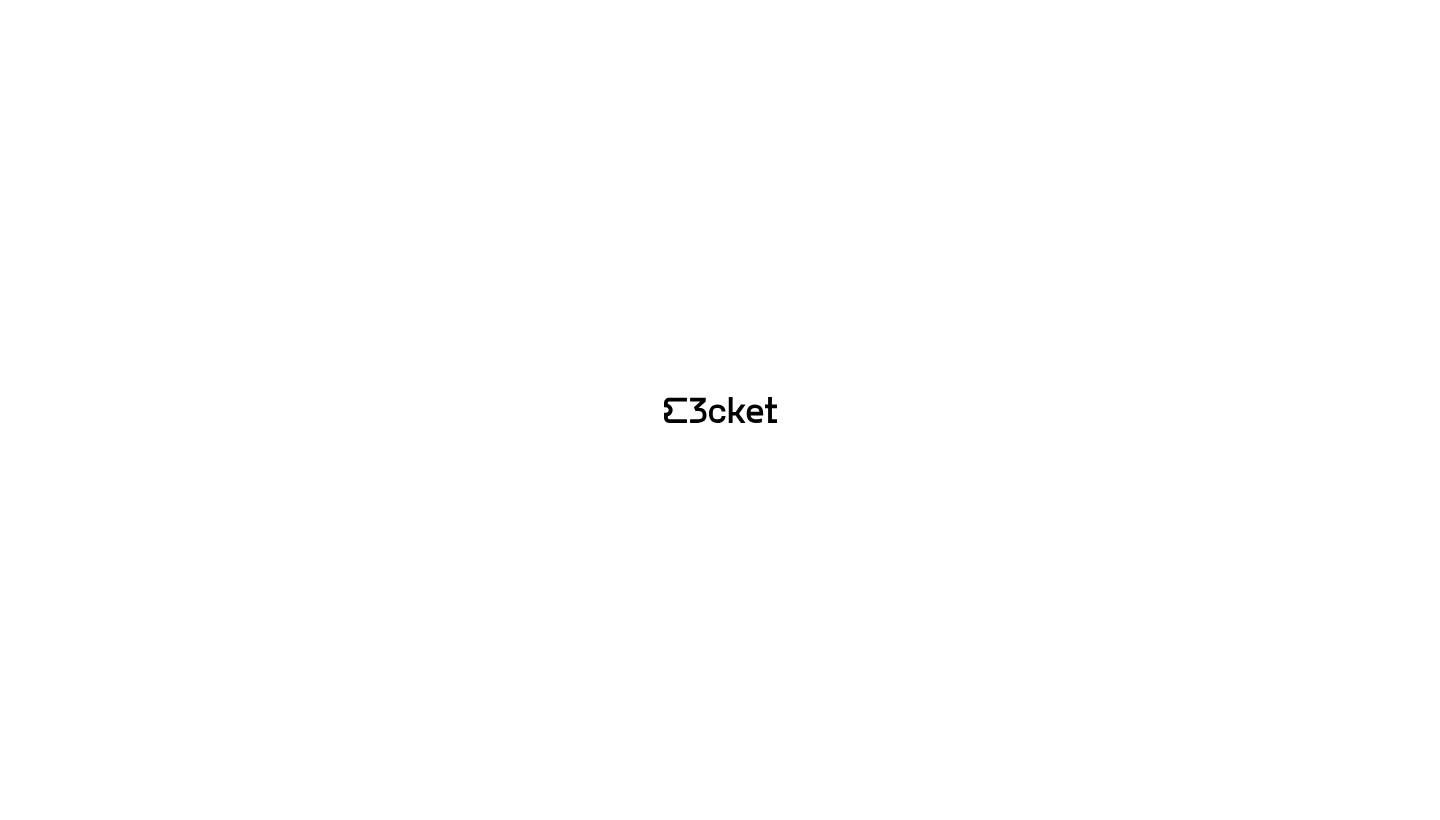 scroll, scrollTop: 0, scrollLeft: 0, axis: both 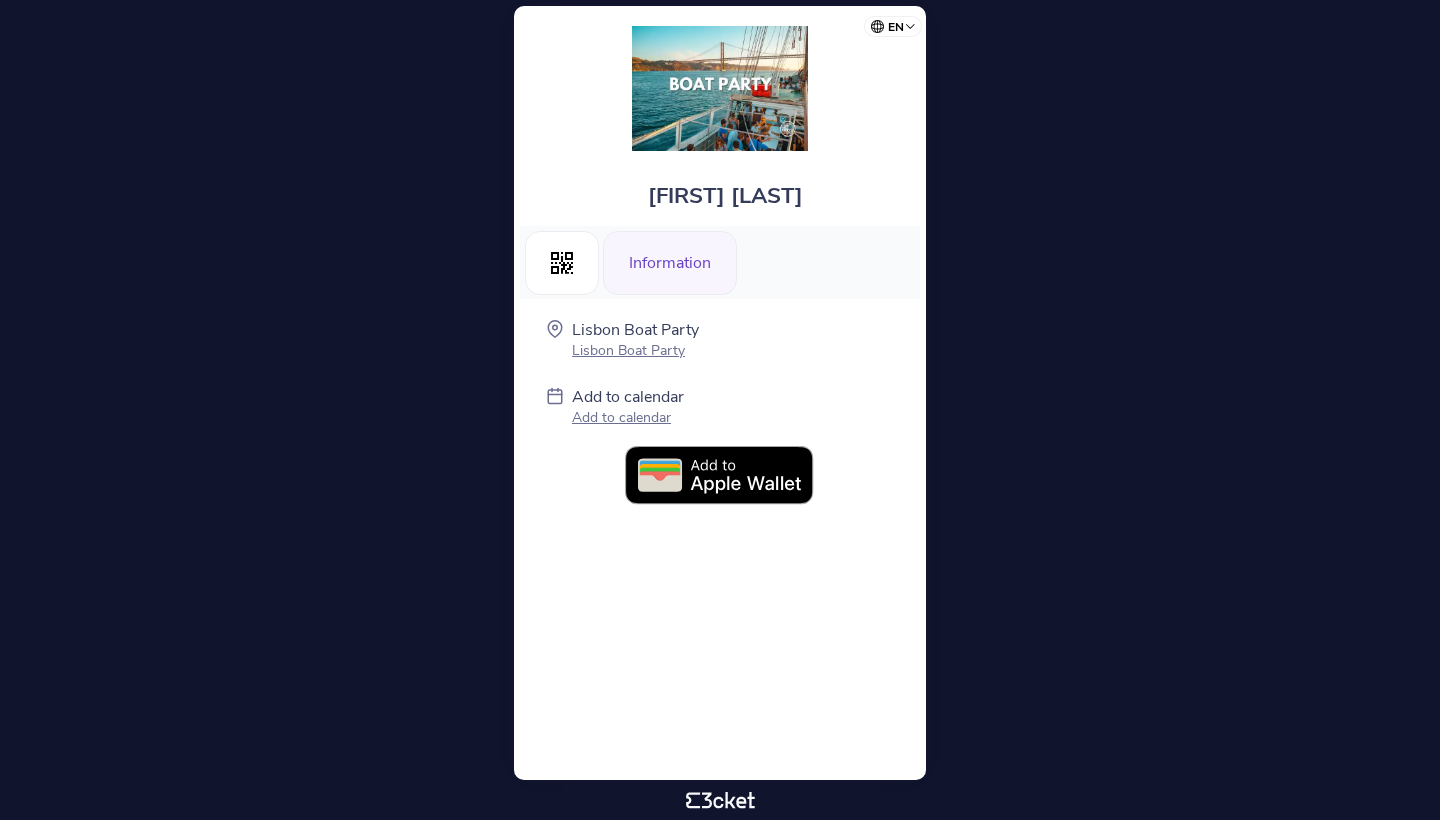 click on "Add to calendar" at bounding box center [628, 417] 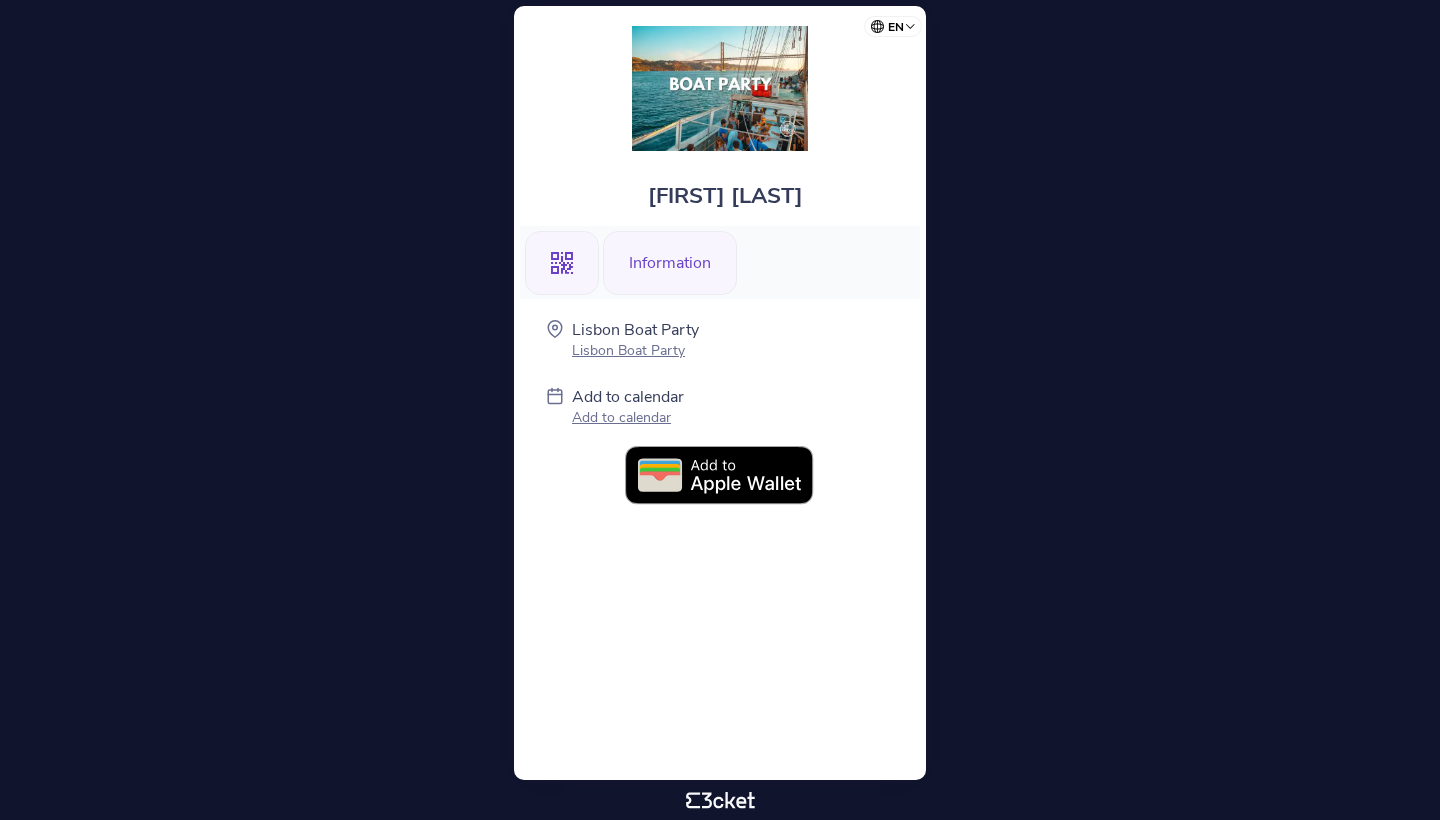 click on ".st0{fill-rule:evenodd;clip-rule:evenodd;}" 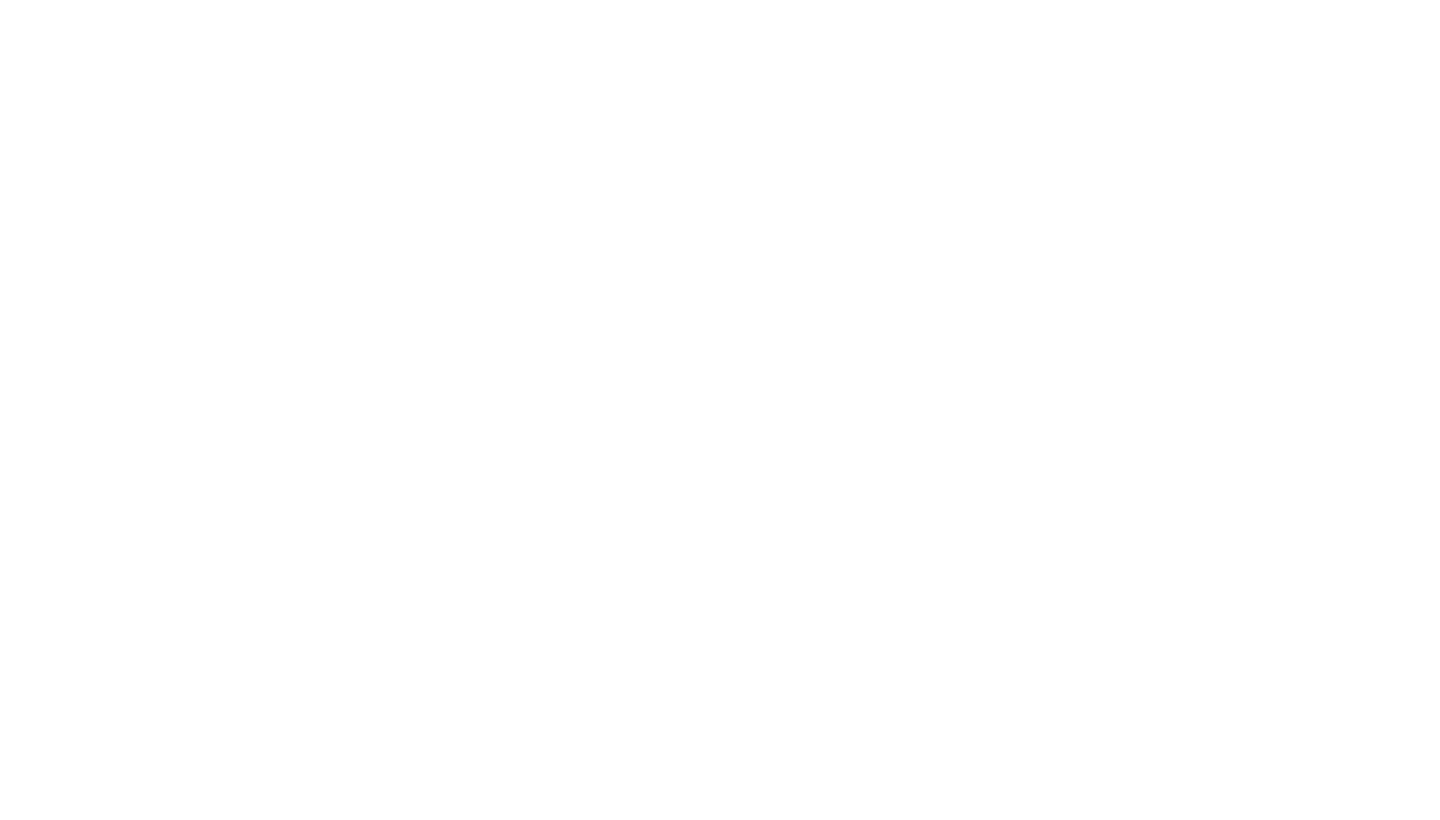 scroll, scrollTop: 0, scrollLeft: 0, axis: both 